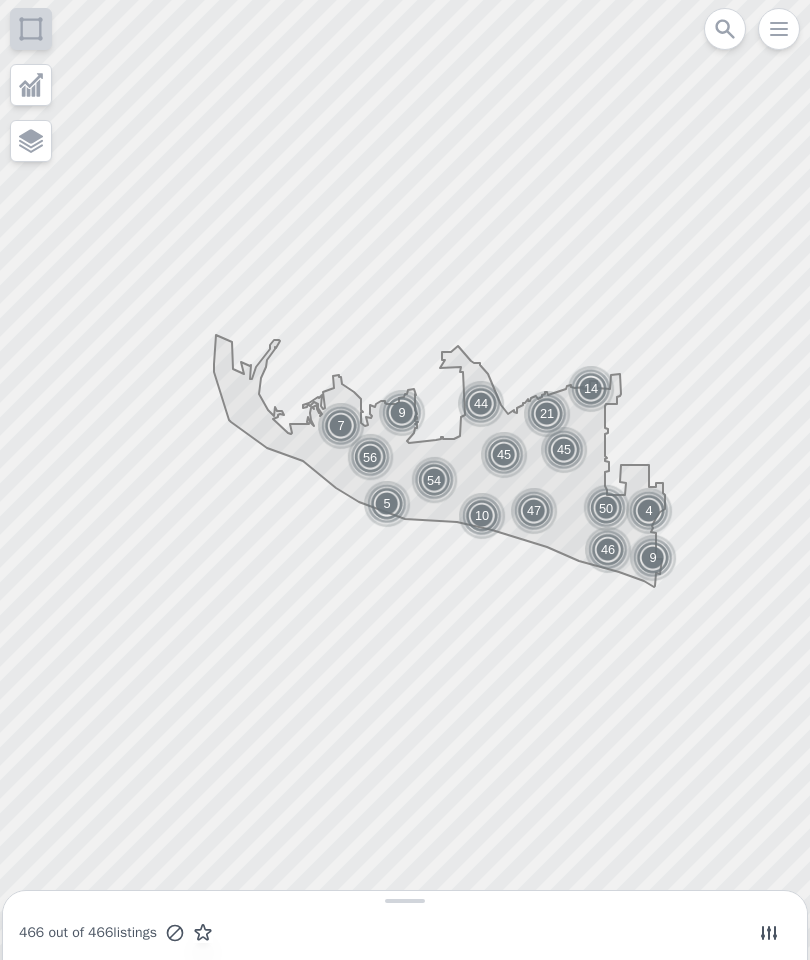 scroll, scrollTop: 0, scrollLeft: 0, axis: both 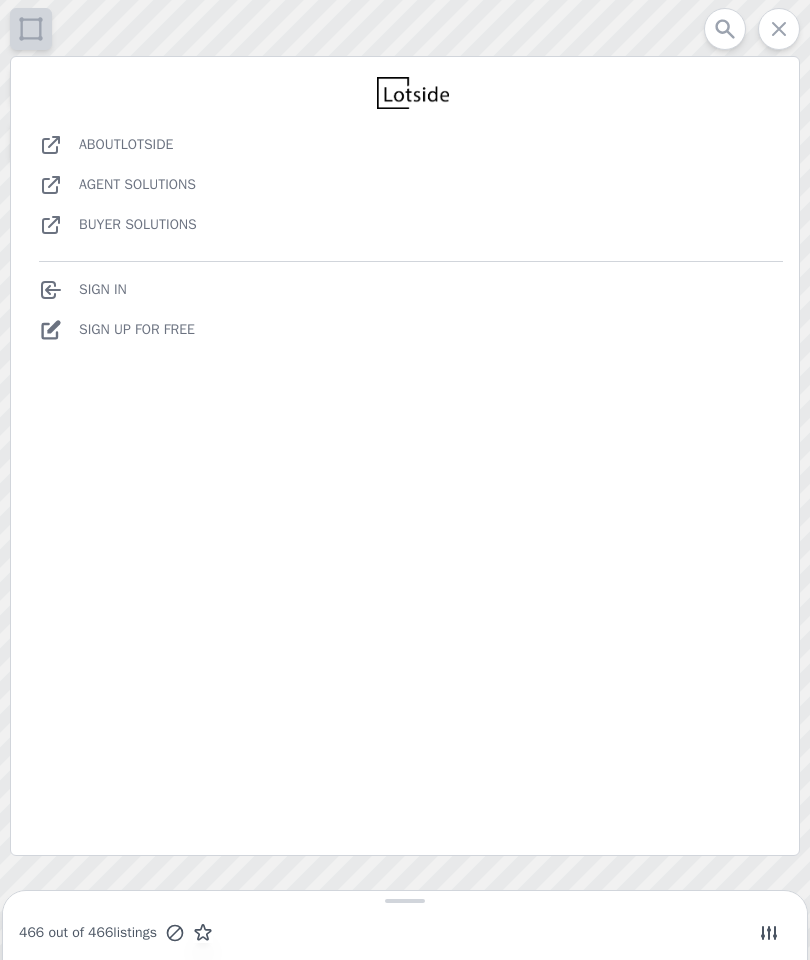 click on "Sign In" at bounding box center (83, 289) 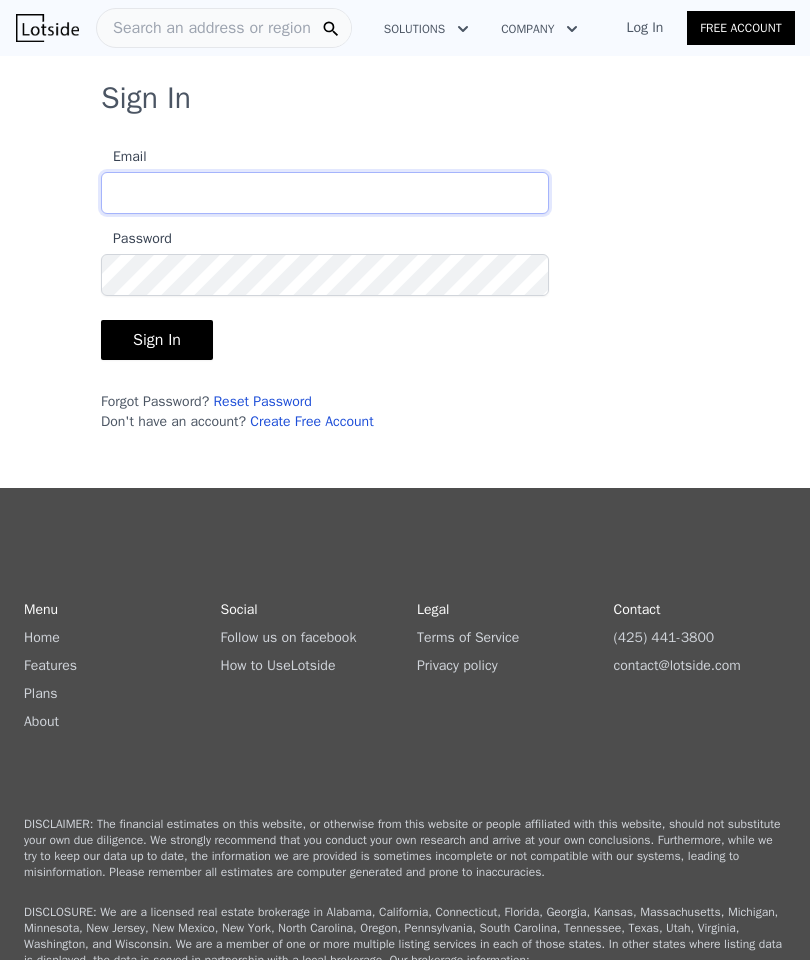 type on "[USERNAME]@[DOMAIN]" 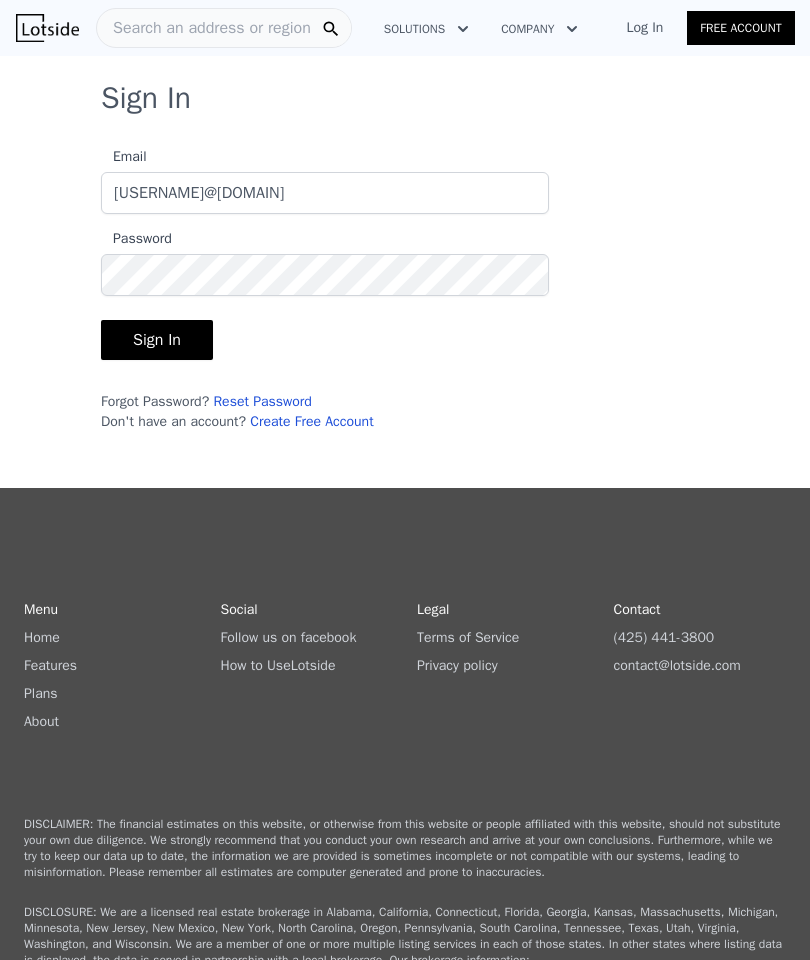 click on "Sign In" at bounding box center (157, 340) 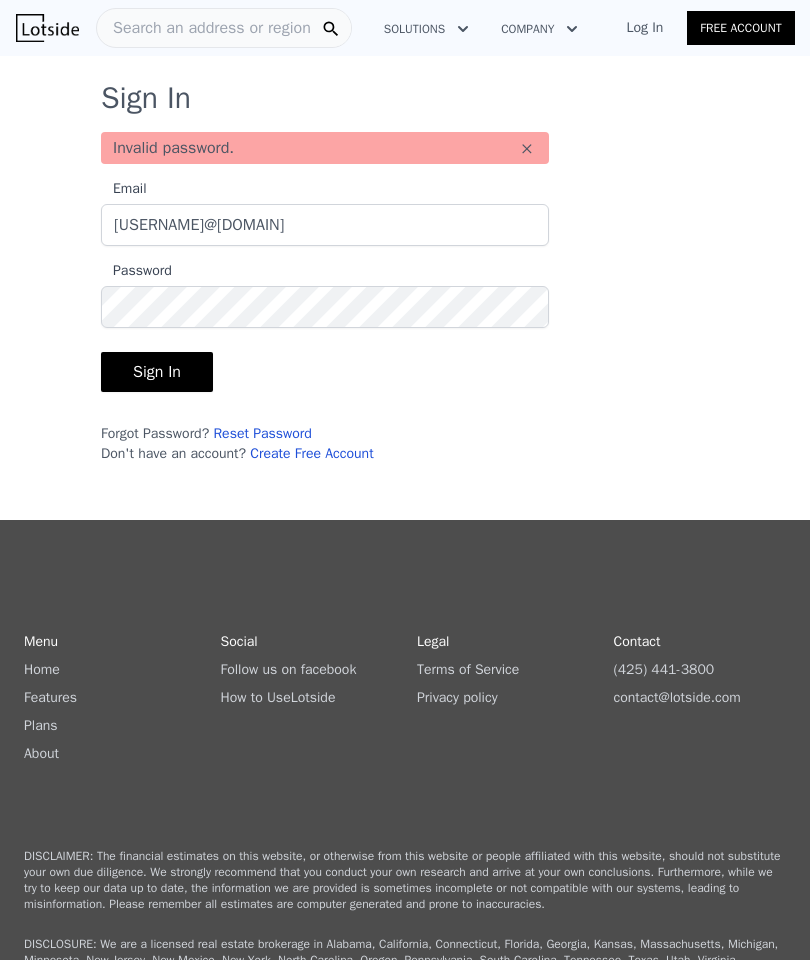 click on "Sign In" at bounding box center [157, 372] 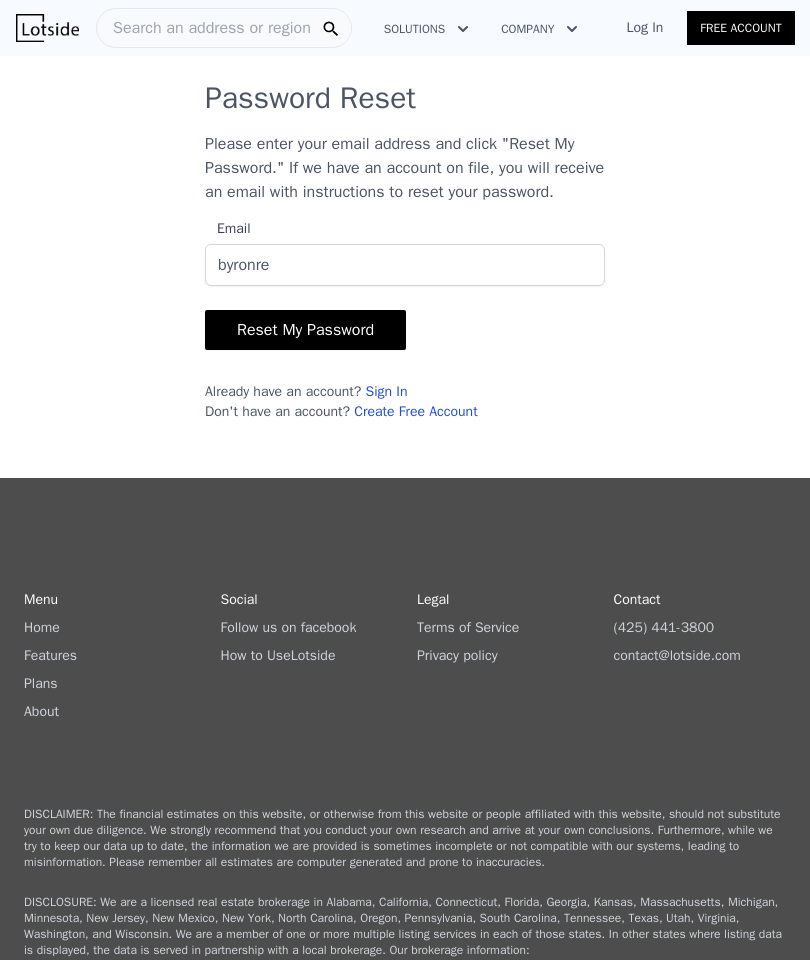 type on "[USERNAME]@[DOMAIN]" 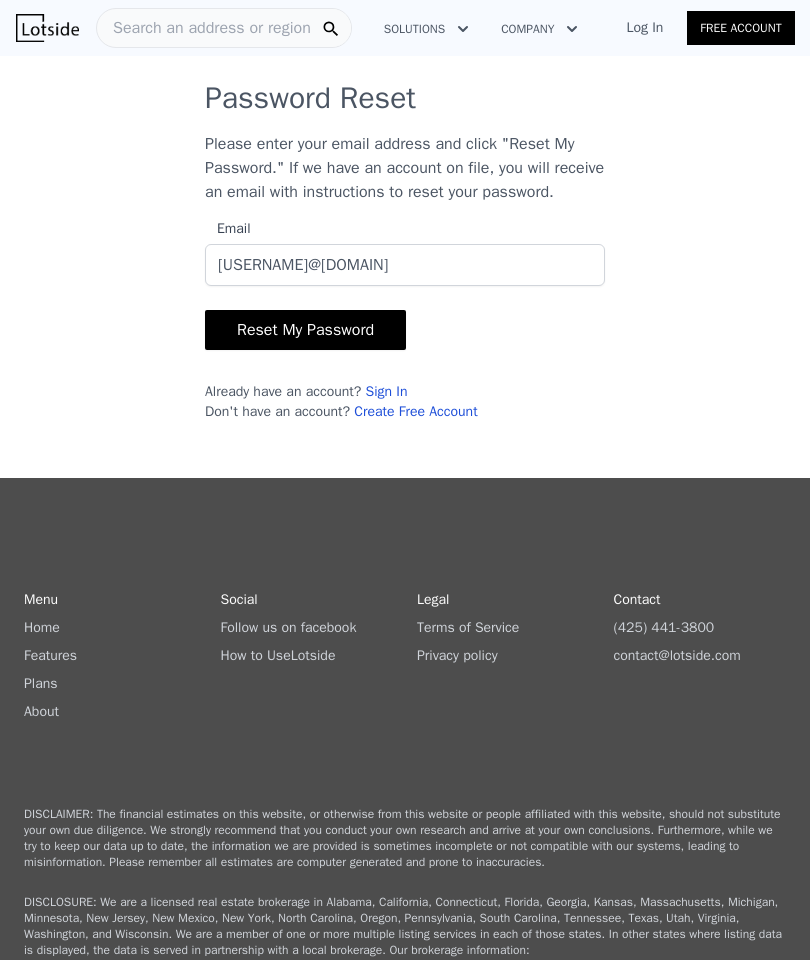 click on "Reset My Password" at bounding box center [305, 330] 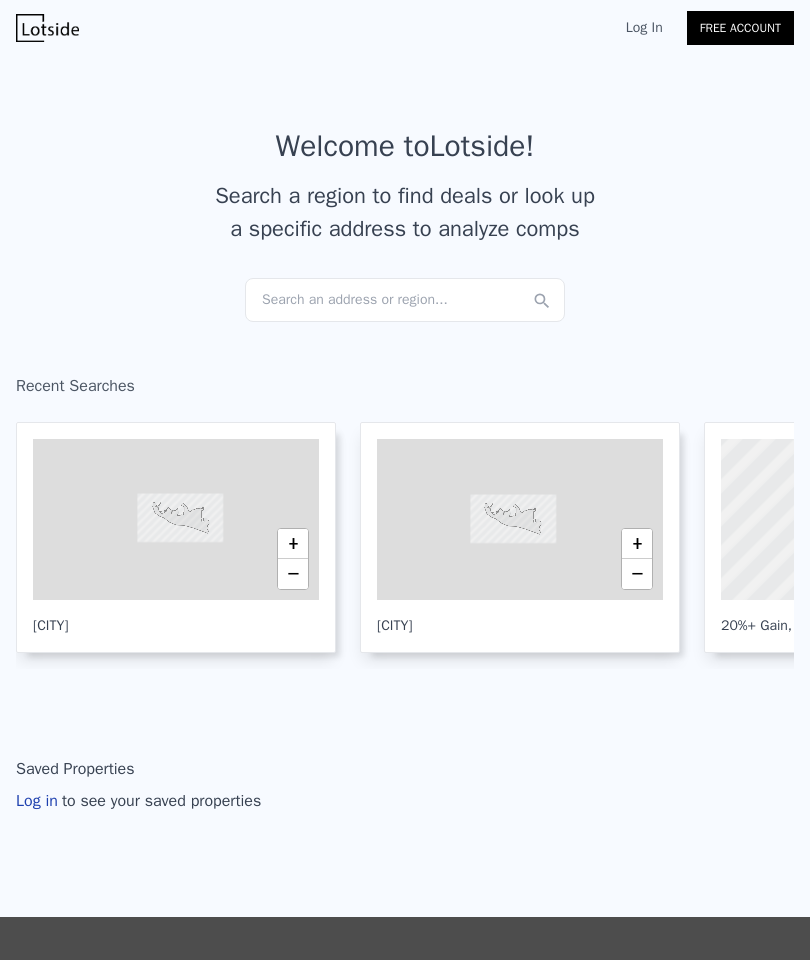 scroll, scrollTop: 0, scrollLeft: -123, axis: horizontal 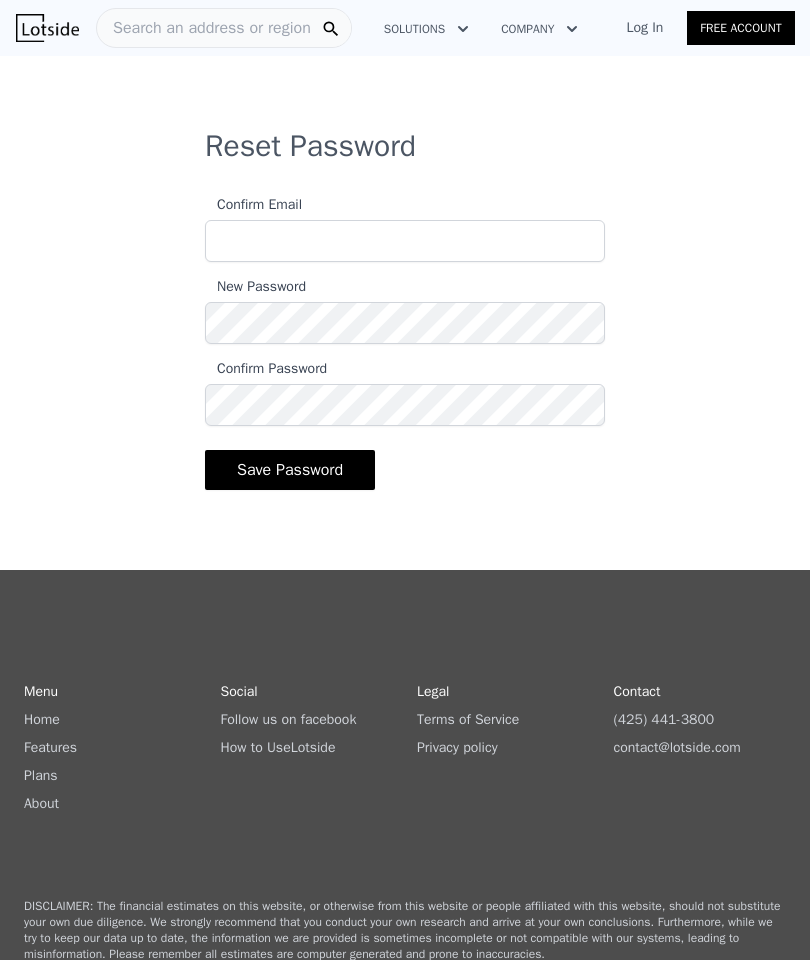 click on "Confirm Email" at bounding box center [405, 241] 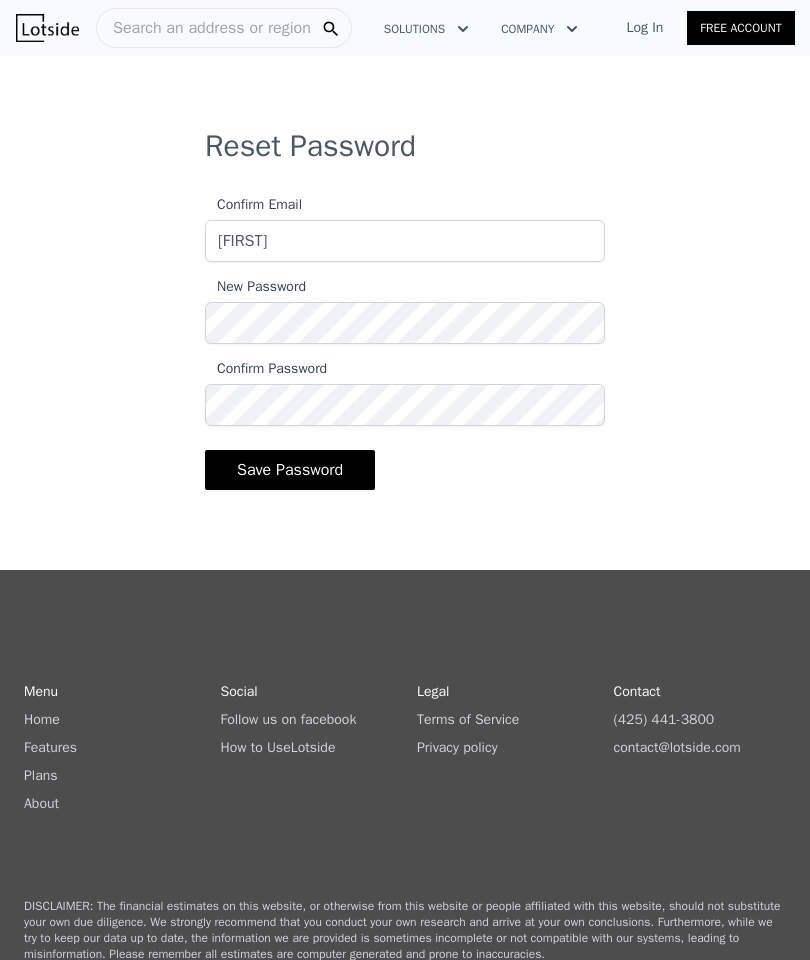 type on "[USERNAME]@[DOMAIN]" 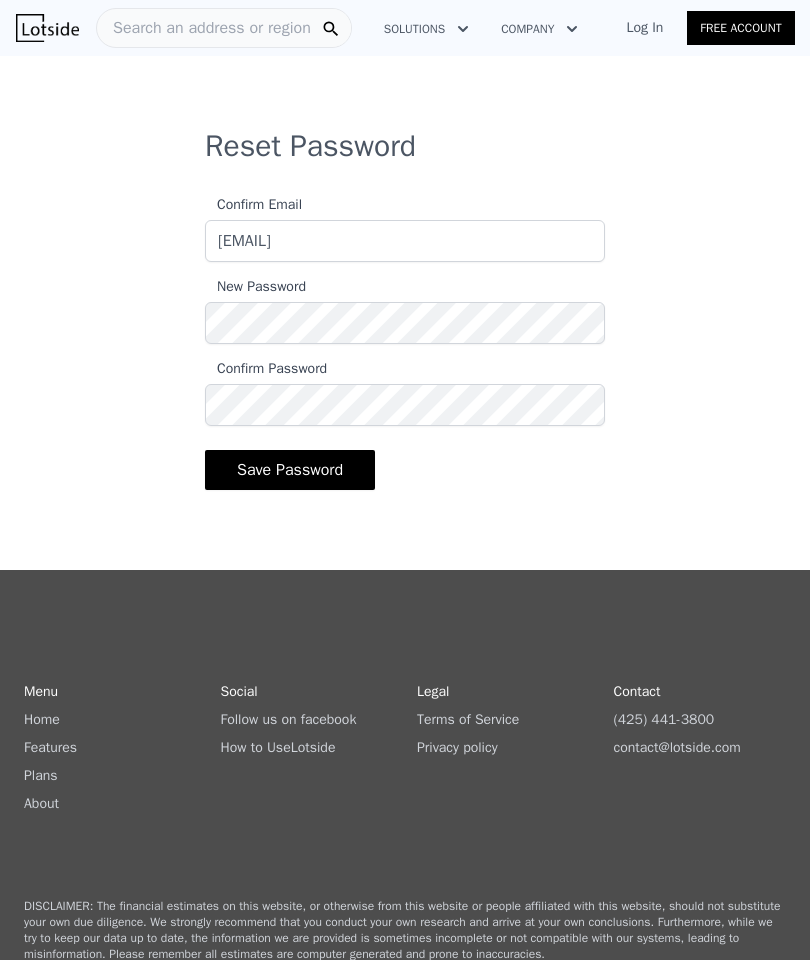 click on "Save Password" at bounding box center [290, 470] 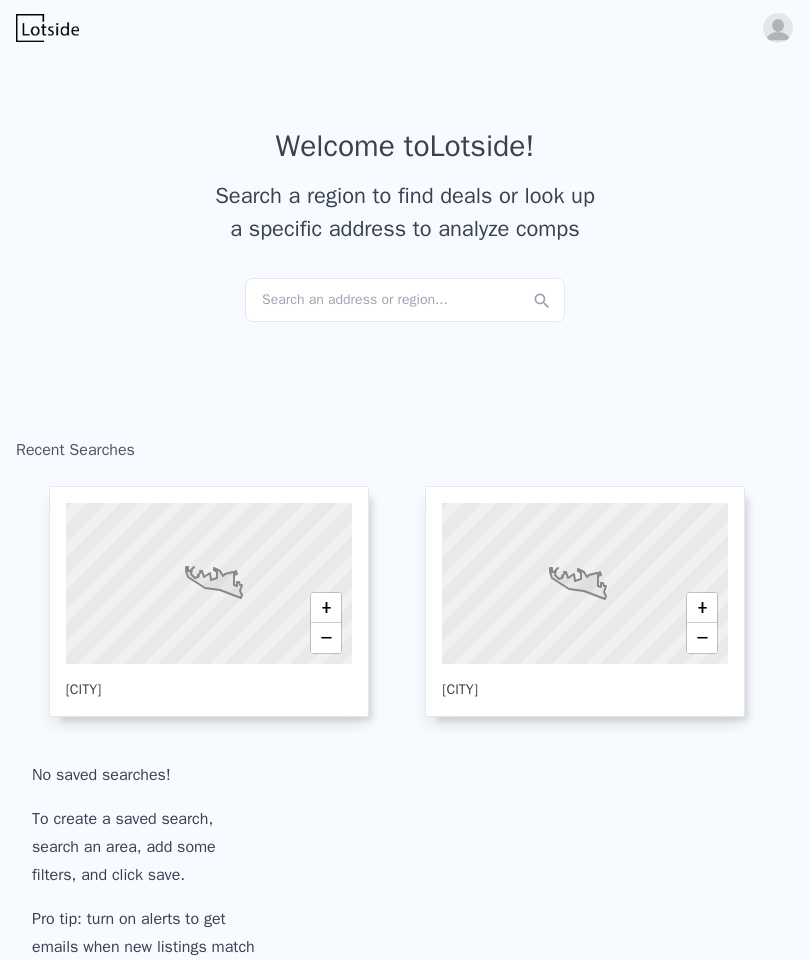 checkbox on "true" 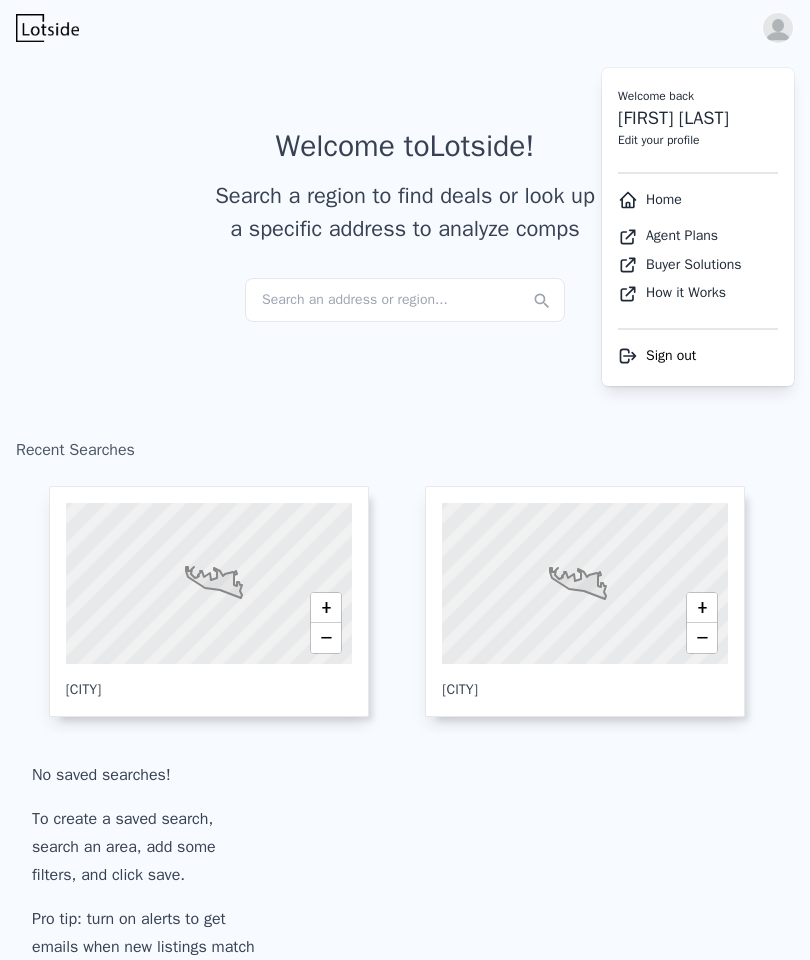 click on "Edit your profile" at bounding box center [658, 140] 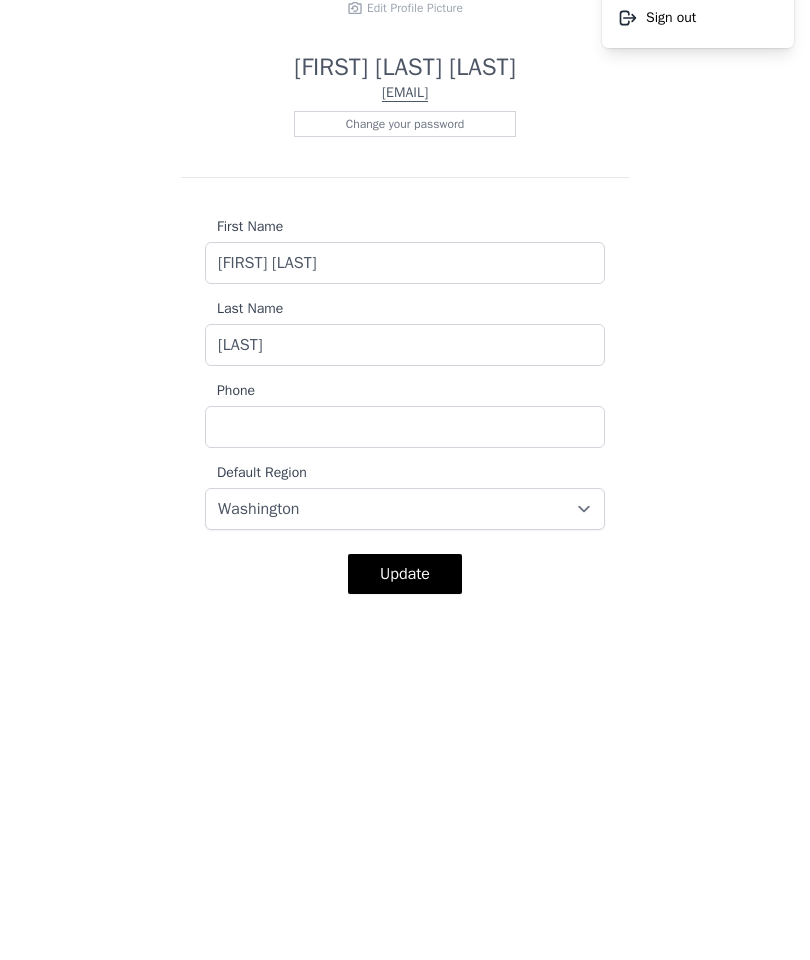 click on "Byron Lee" at bounding box center [405, 601] 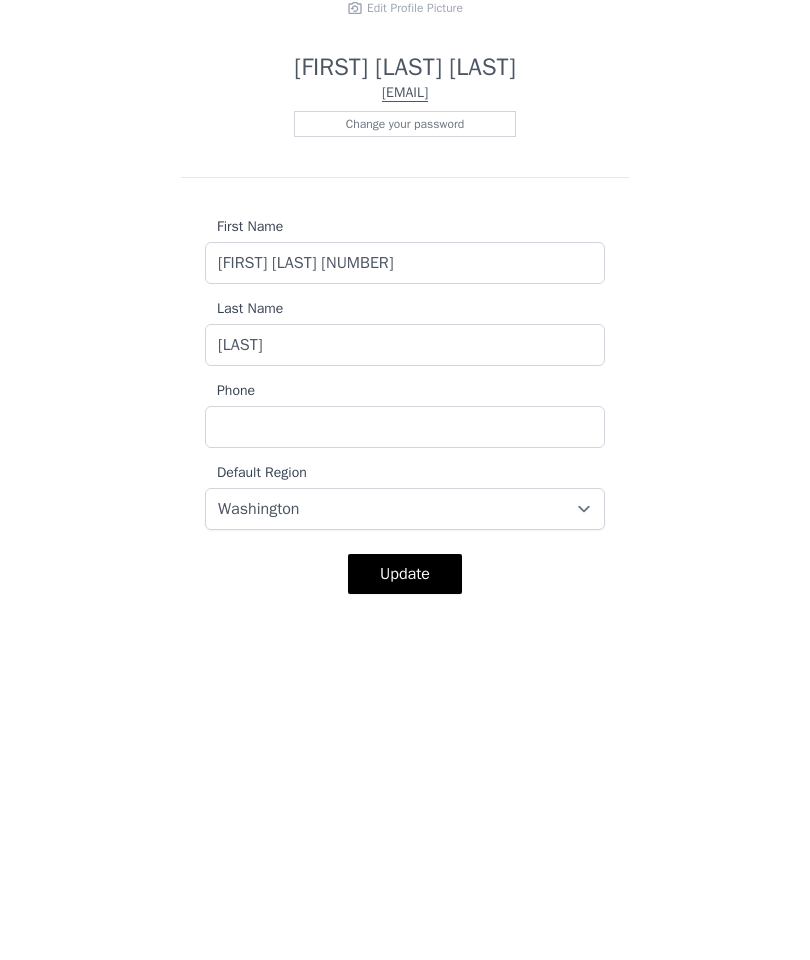 type on "Byron Lee  531210" 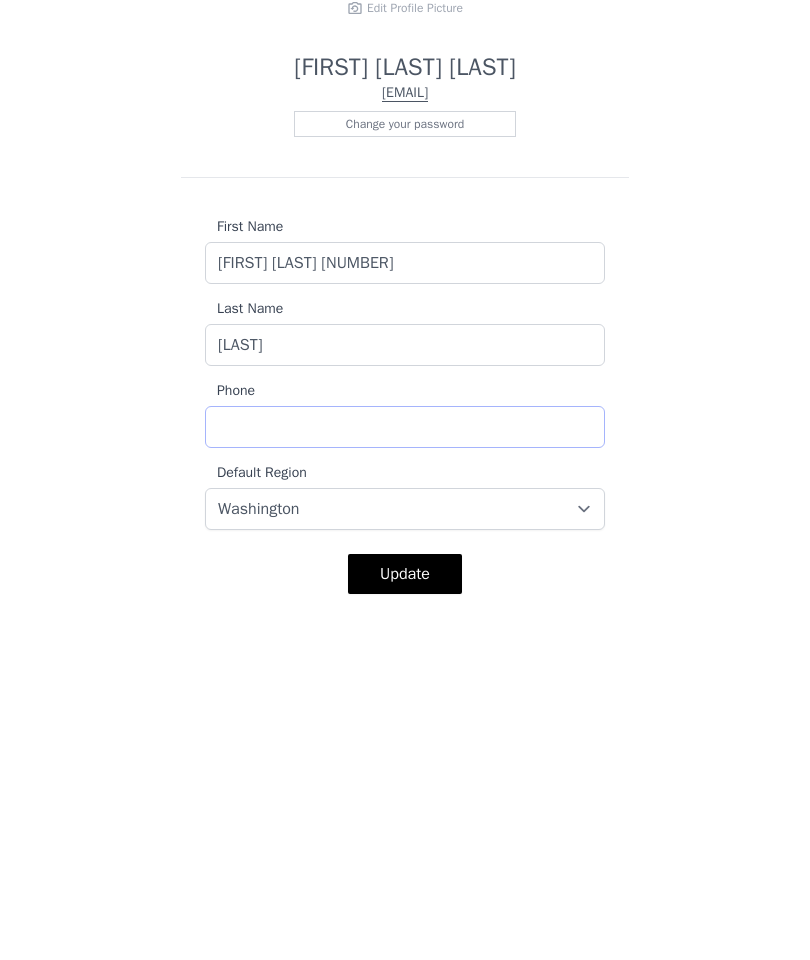 click on "Phone" at bounding box center [405, 765] 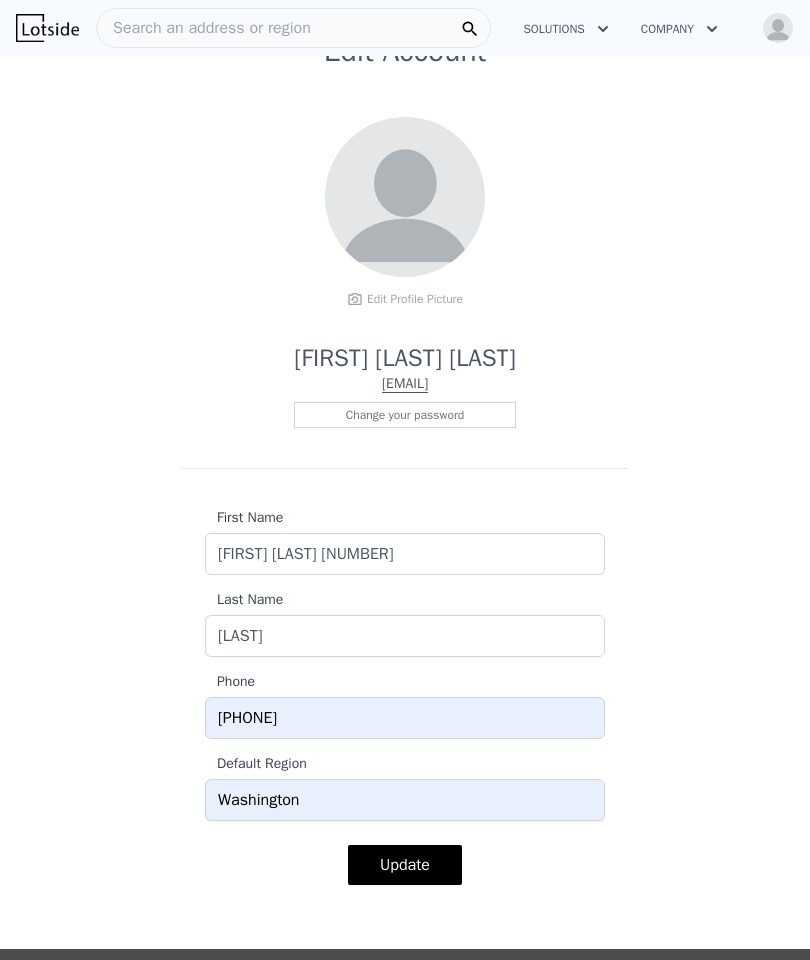 scroll, scrollTop: 46, scrollLeft: 0, axis: vertical 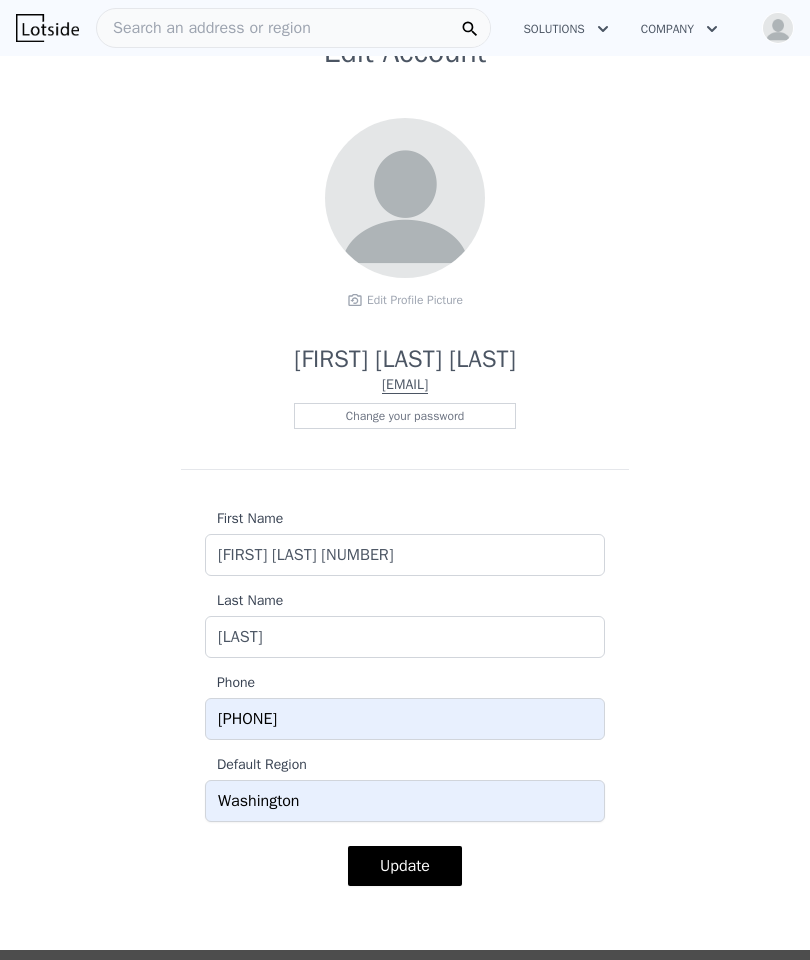 click on "Edit Profile Picture" at bounding box center [405, 300] 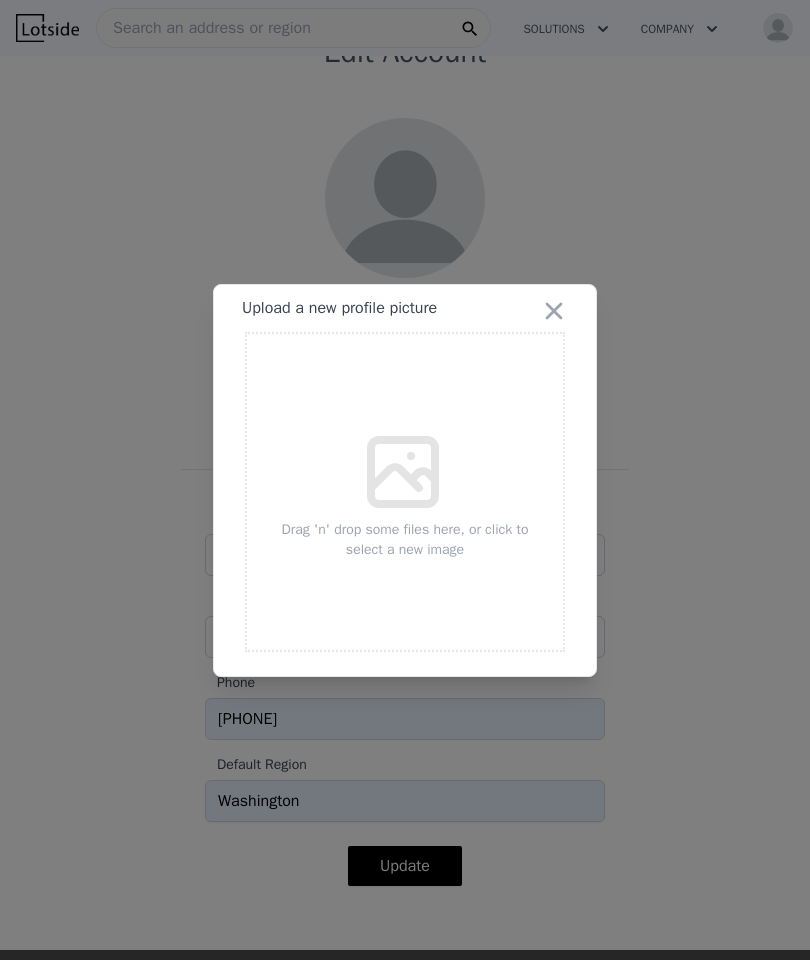 click on "Drag 'n' drop some files here, or click to select a new image" at bounding box center [405, 540] 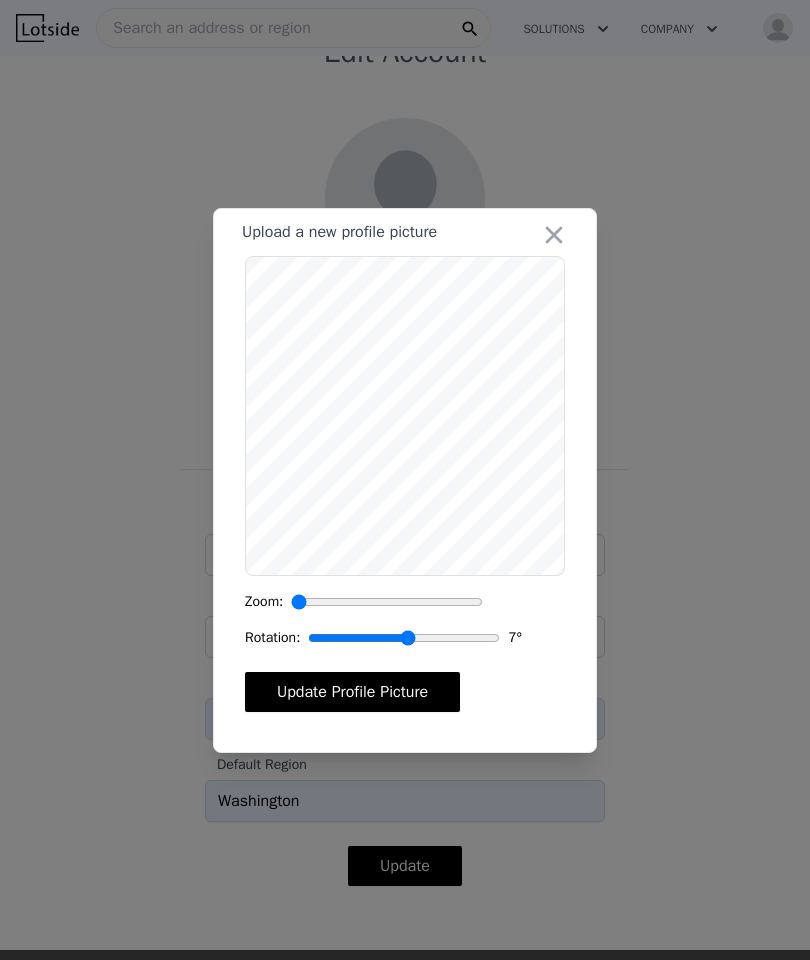 click at bounding box center [387, 602] 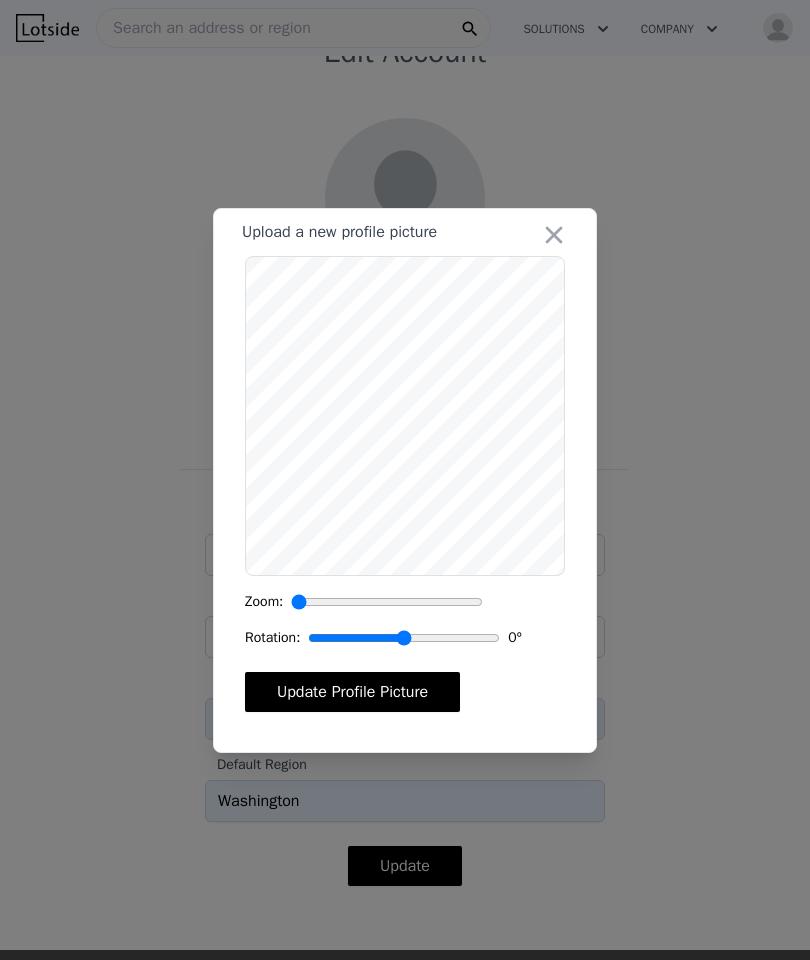 type on "0" 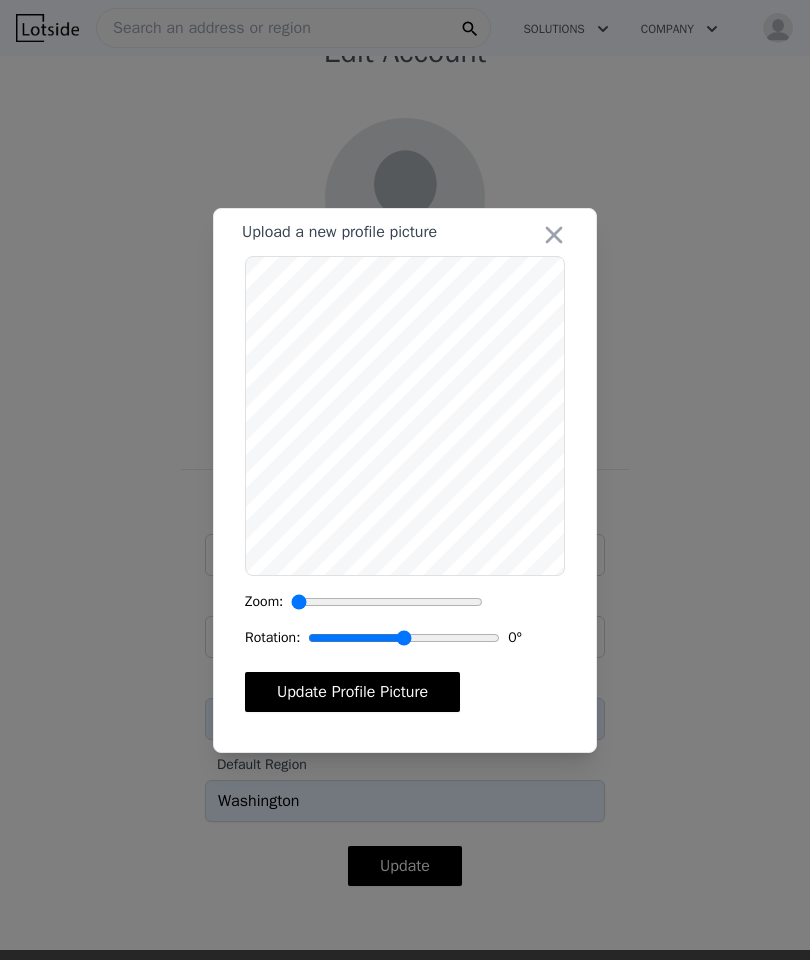 click on "Update Profile Picture" at bounding box center [352, 692] 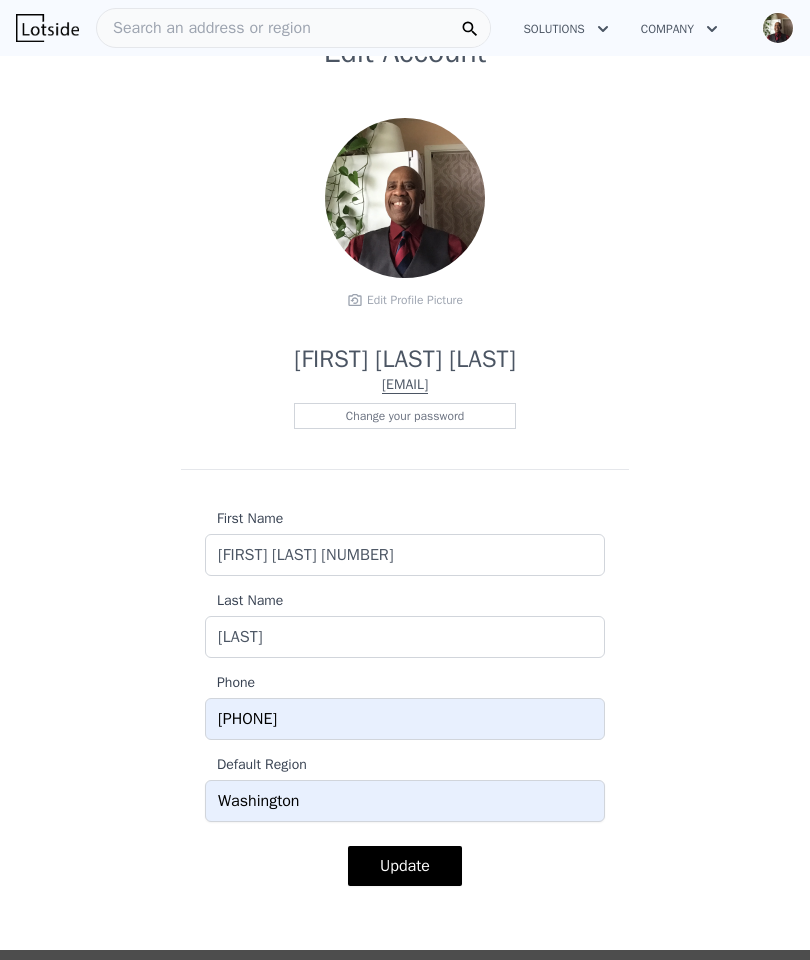 click on "Update" at bounding box center (405, 866) 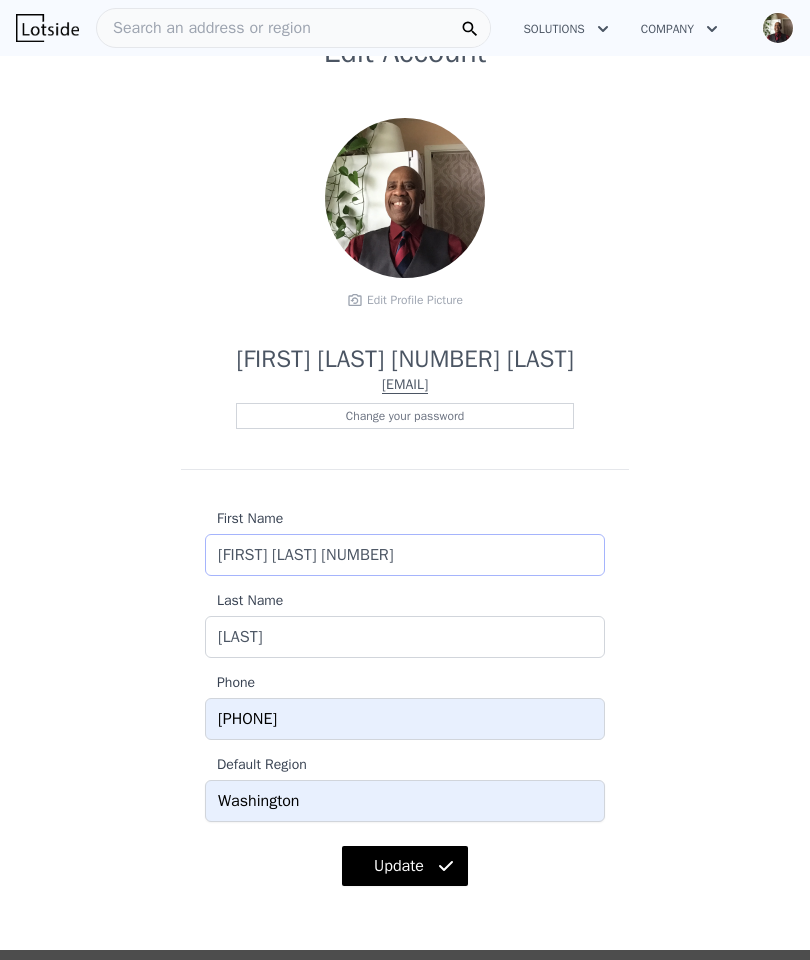 click on "Byron Lee  531210" at bounding box center [405, 555] 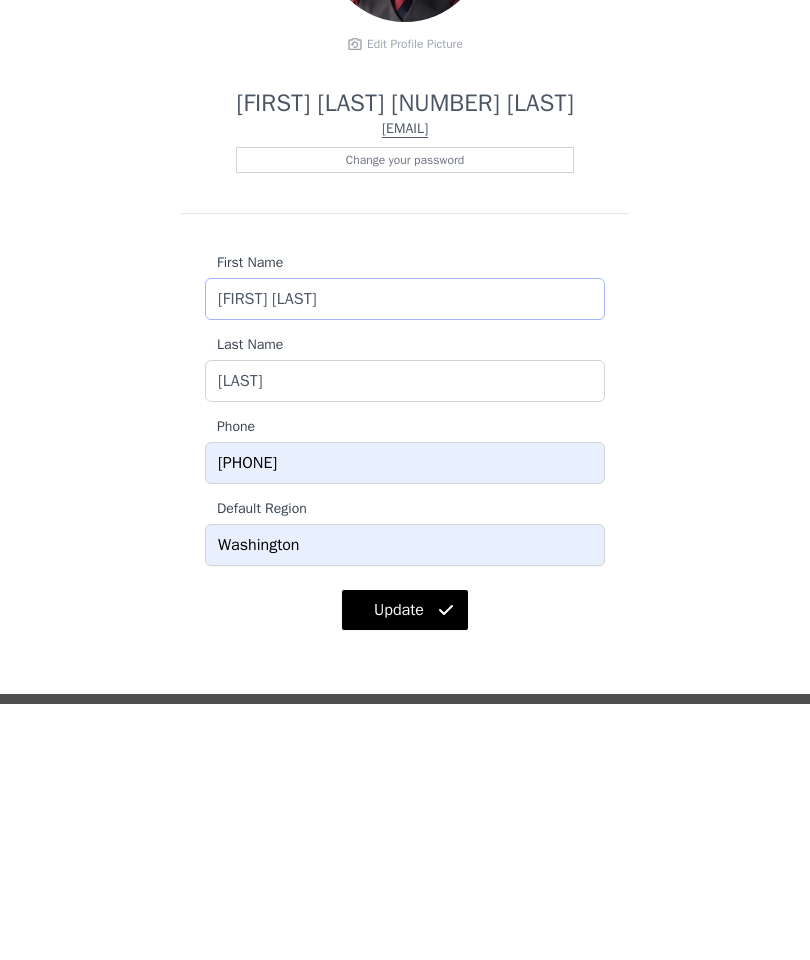 type on "Byron Lee" 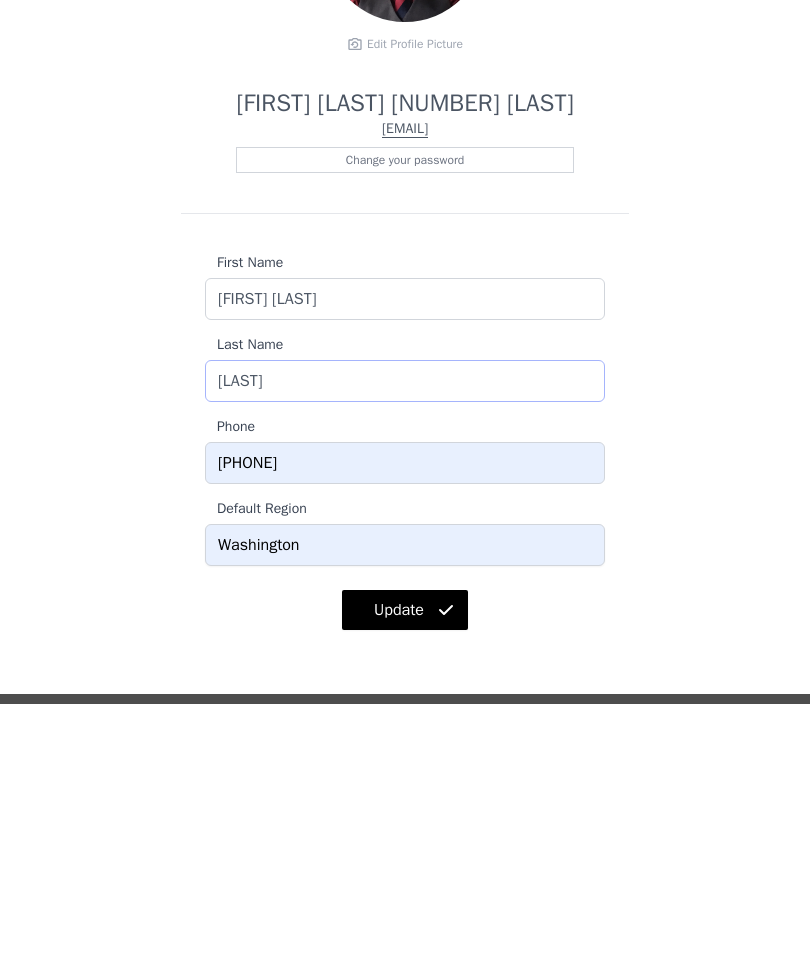 click on "Grier" at bounding box center (405, 637) 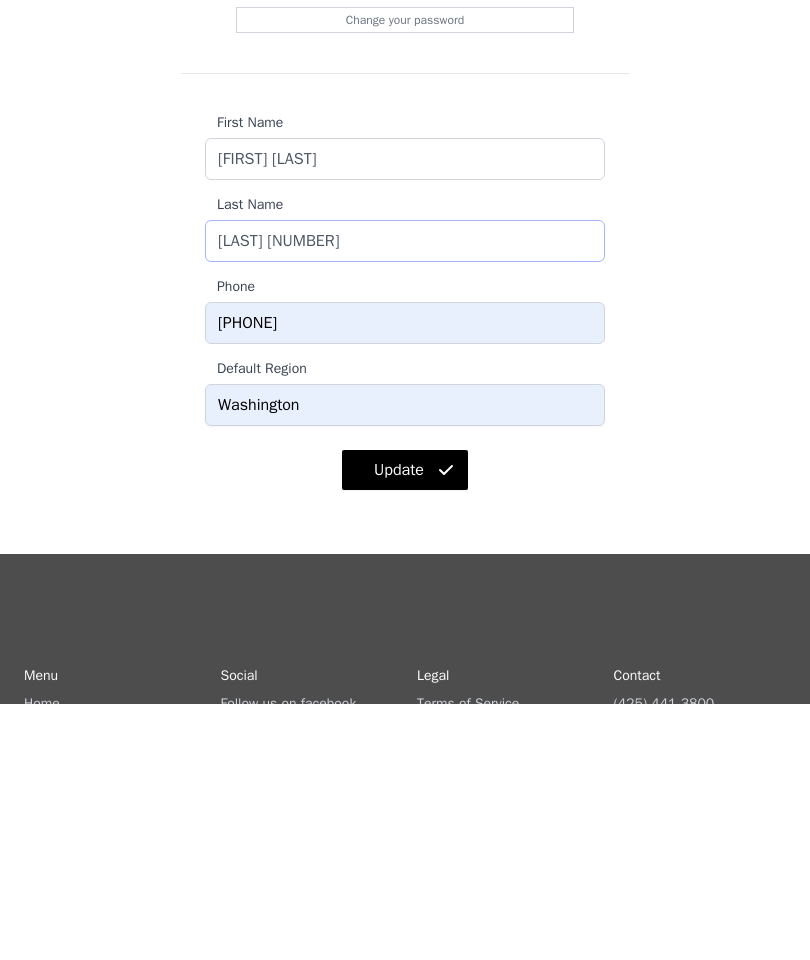 scroll, scrollTop: 193, scrollLeft: 0, axis: vertical 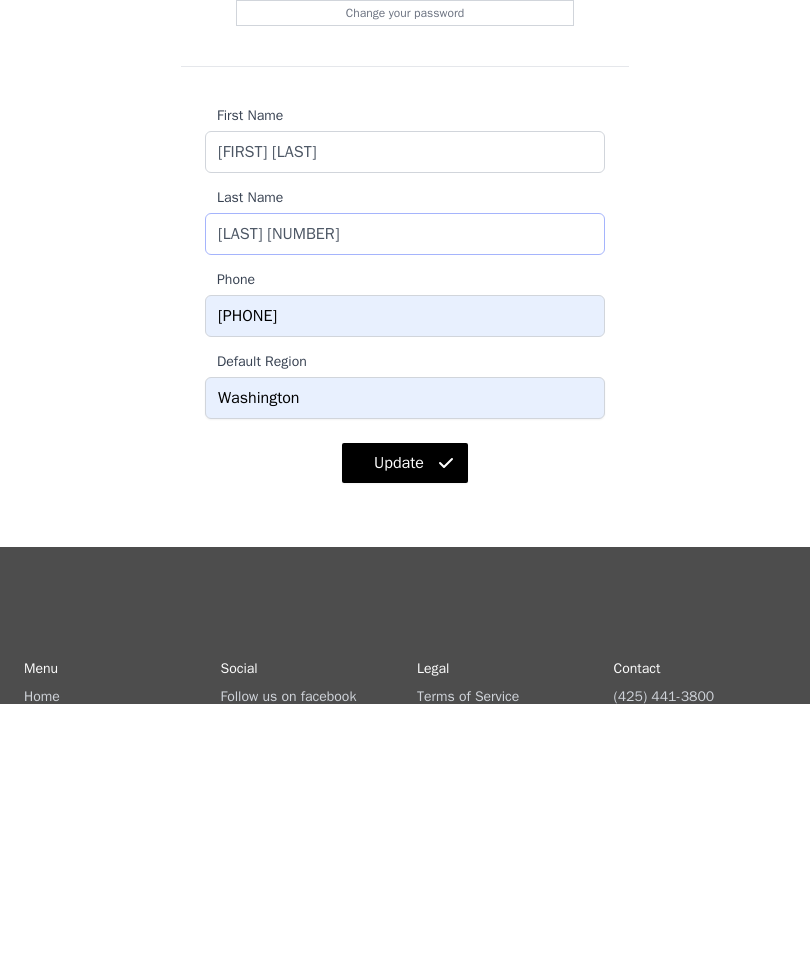 type on "Grier 531210" 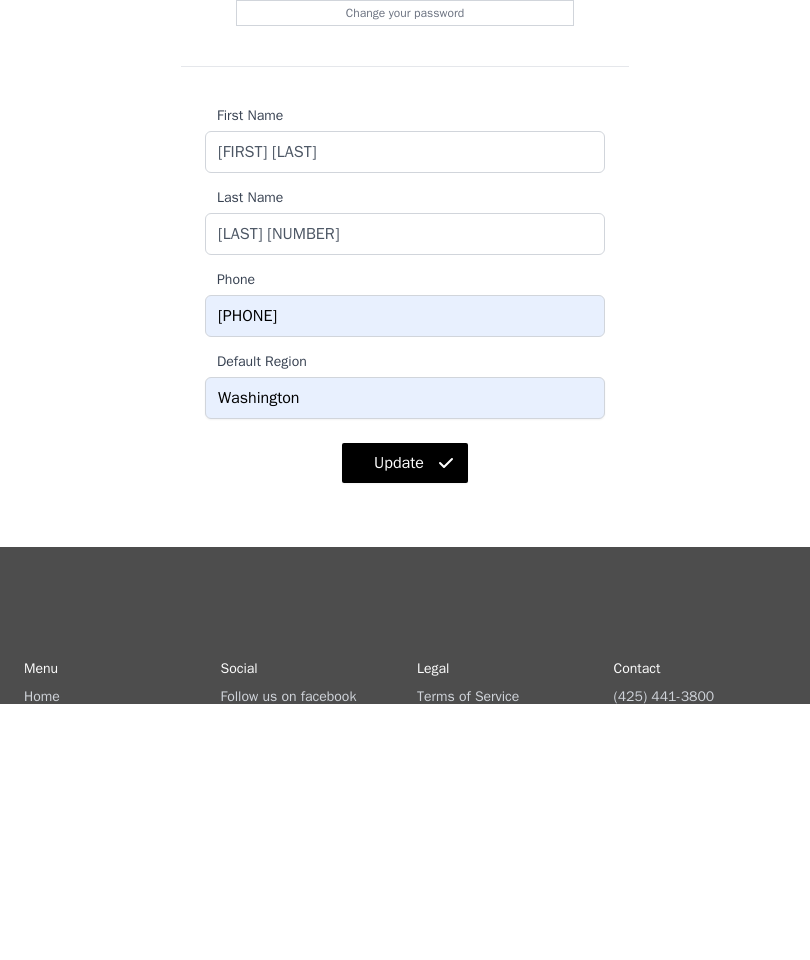click on "Update" at bounding box center (405, 719) 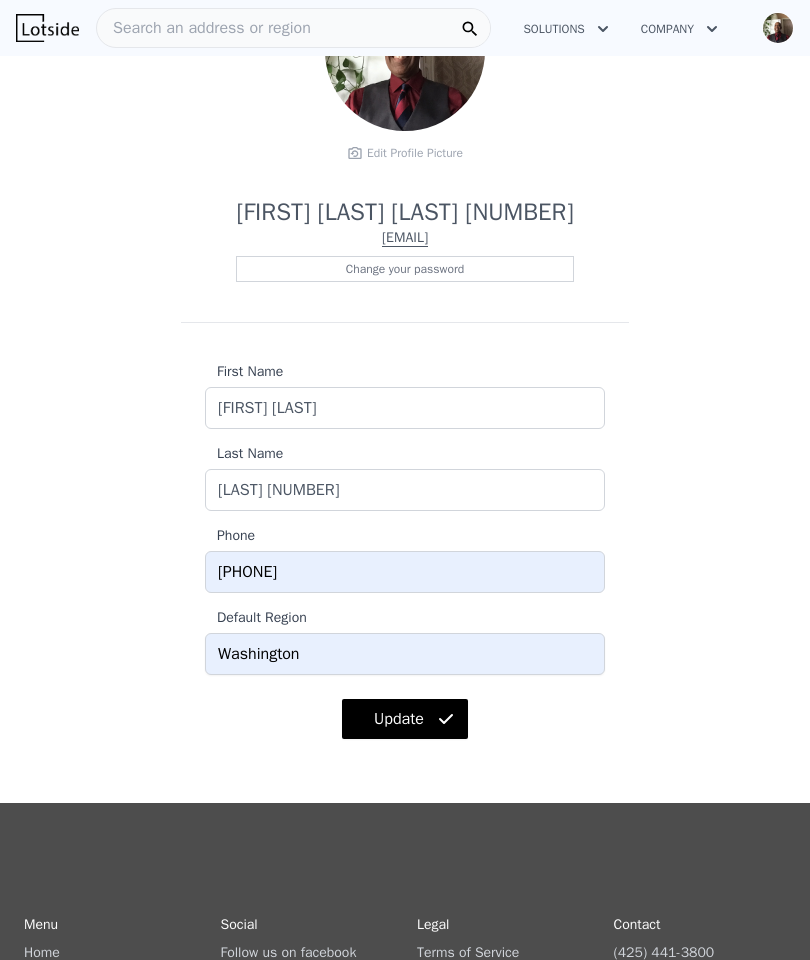 click on "Update" at bounding box center (405, 719) 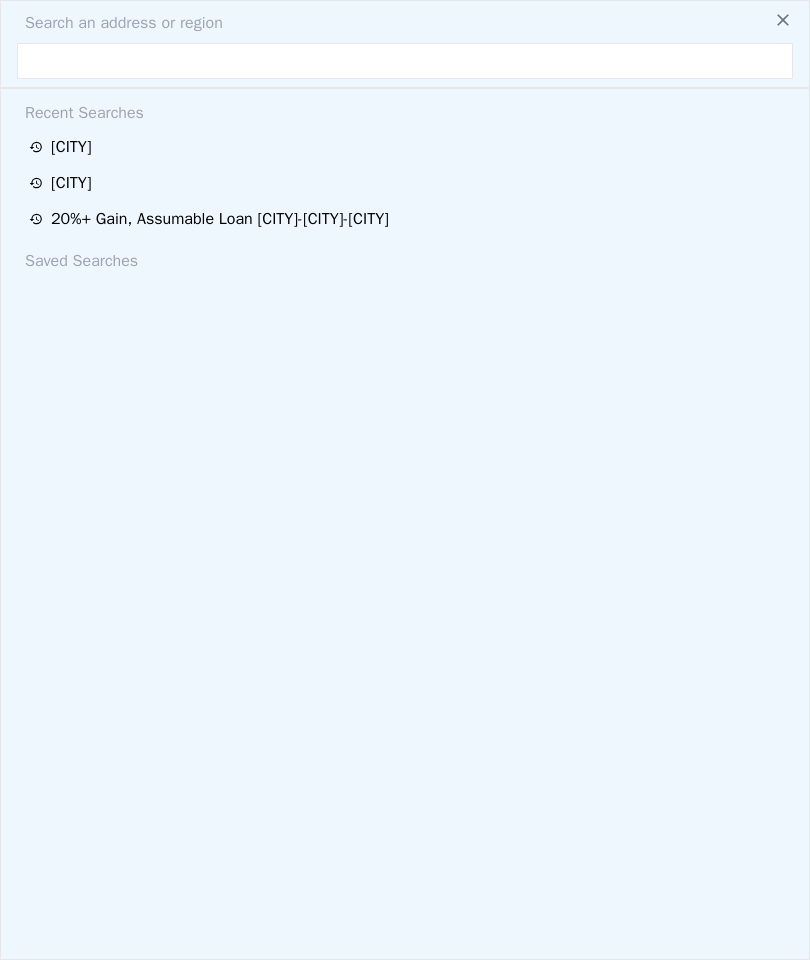 click on "[CITY]" at bounding box center [408, 147] 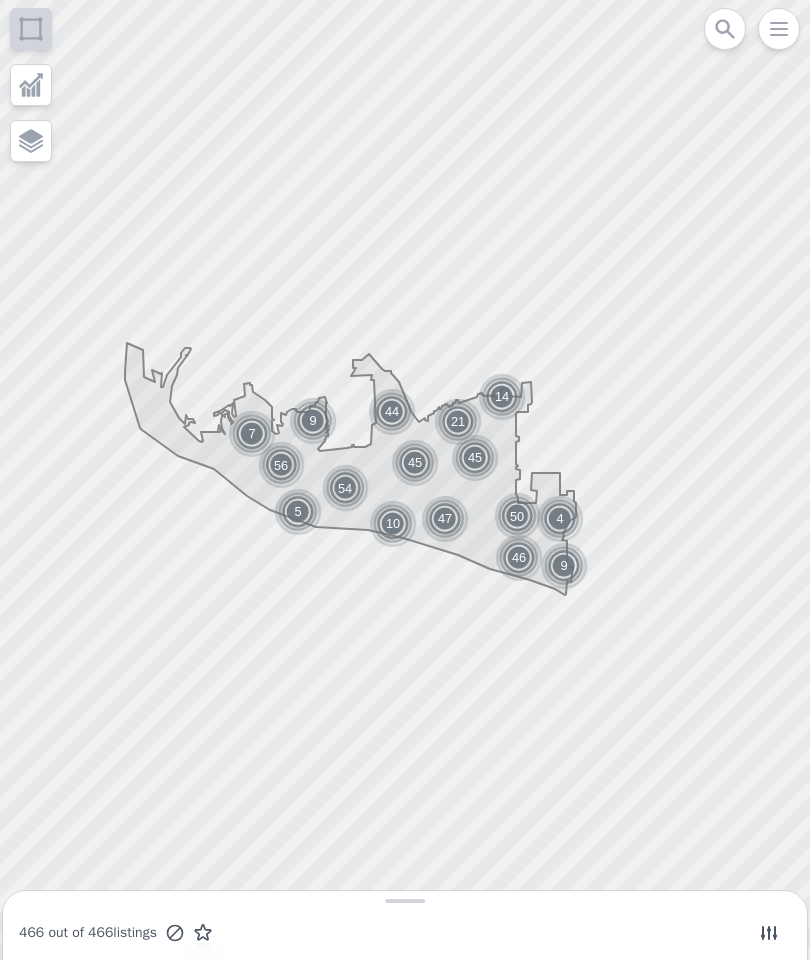 click 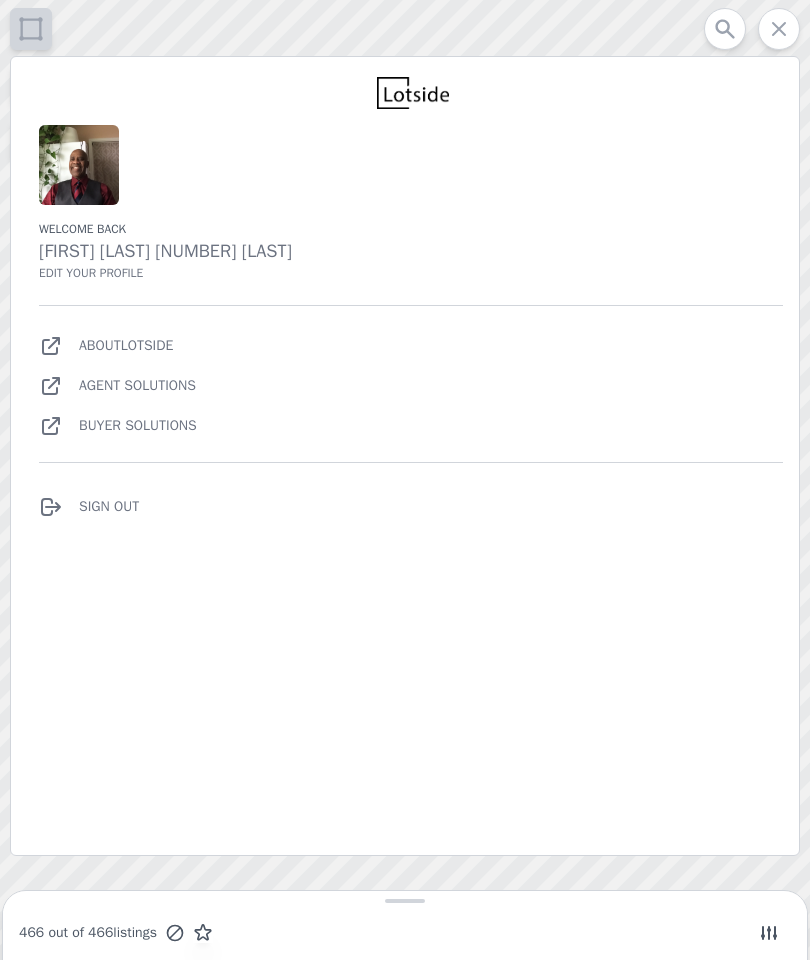 click 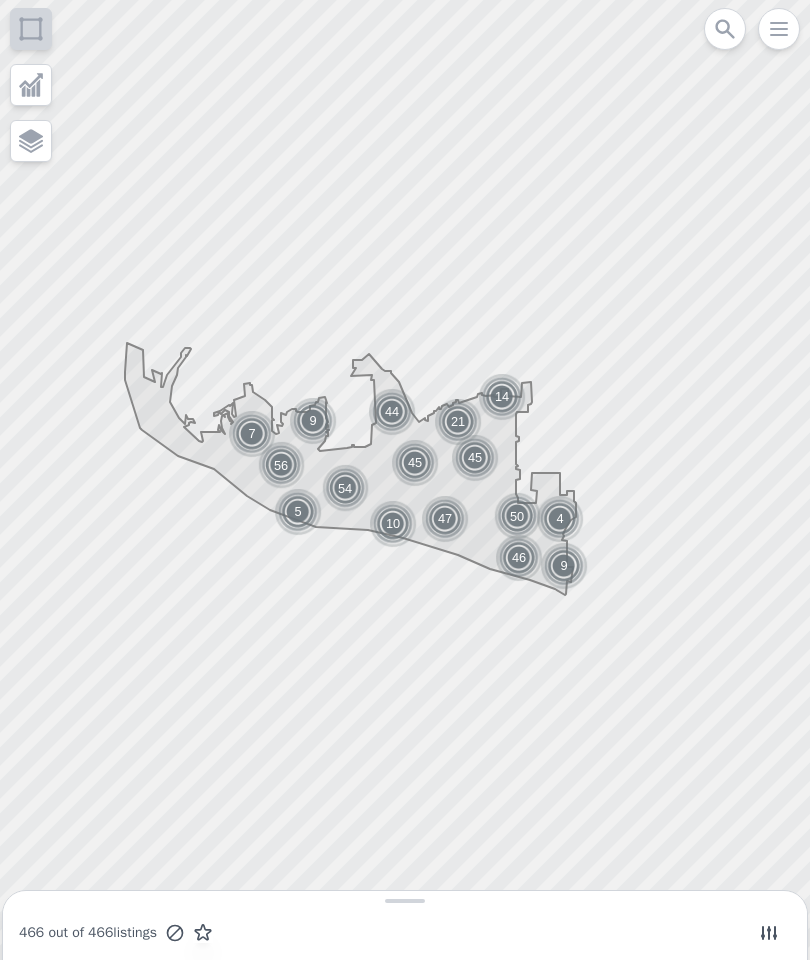 click at bounding box center [405, 480] 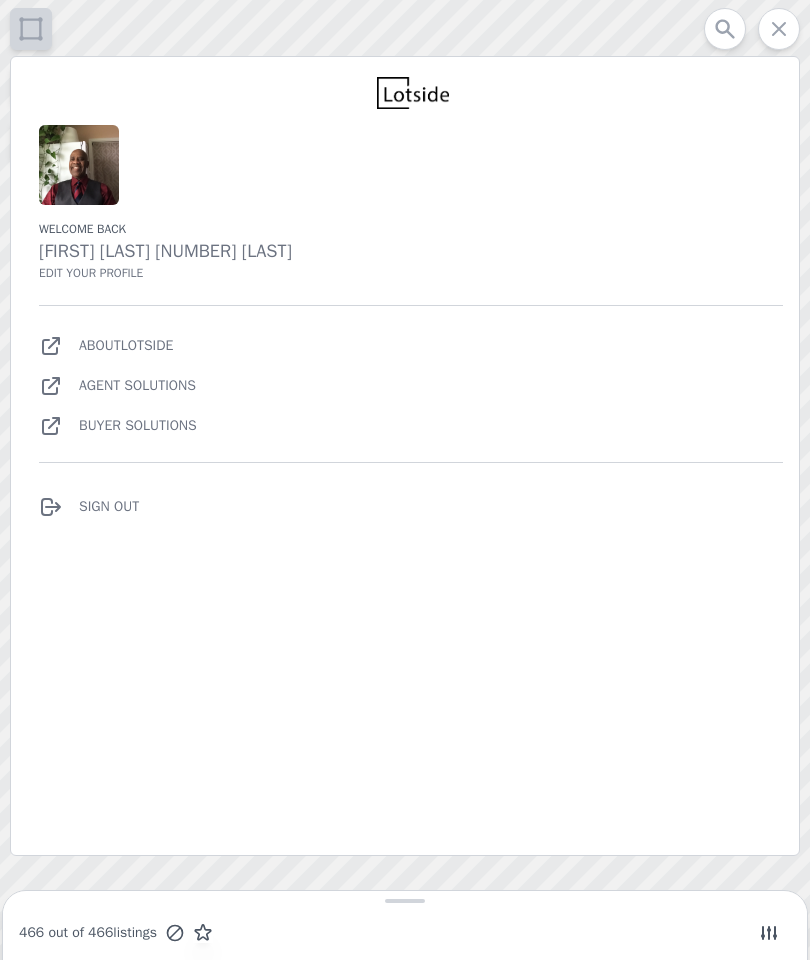 click 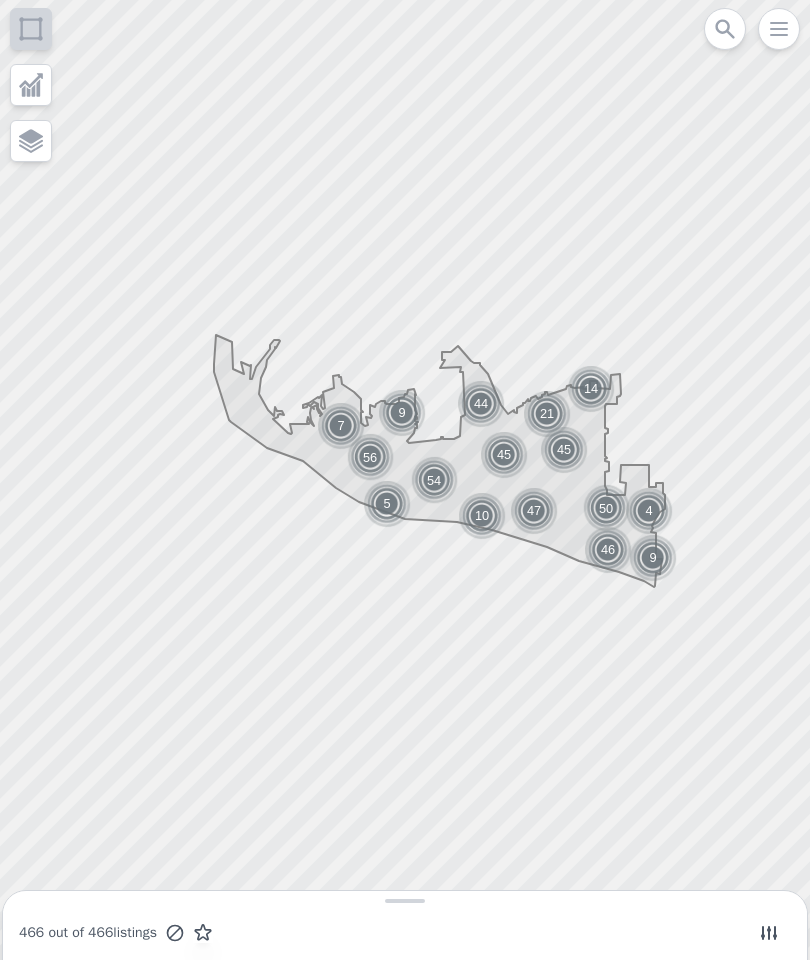 scroll, scrollTop: 0, scrollLeft: 0, axis: both 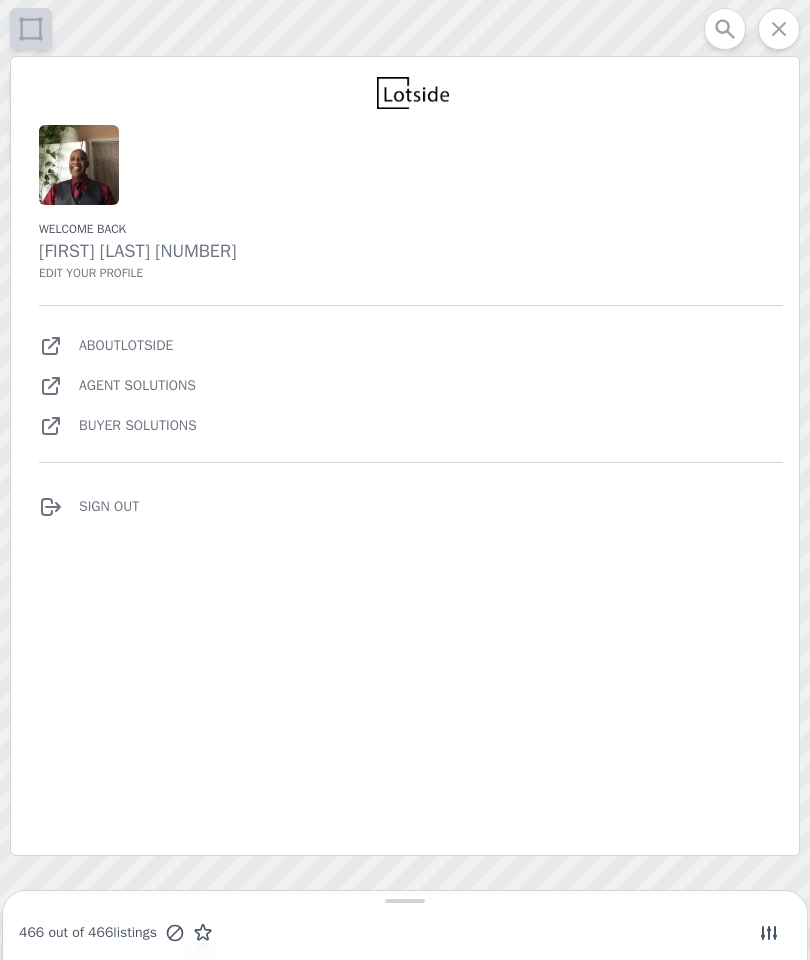 click 